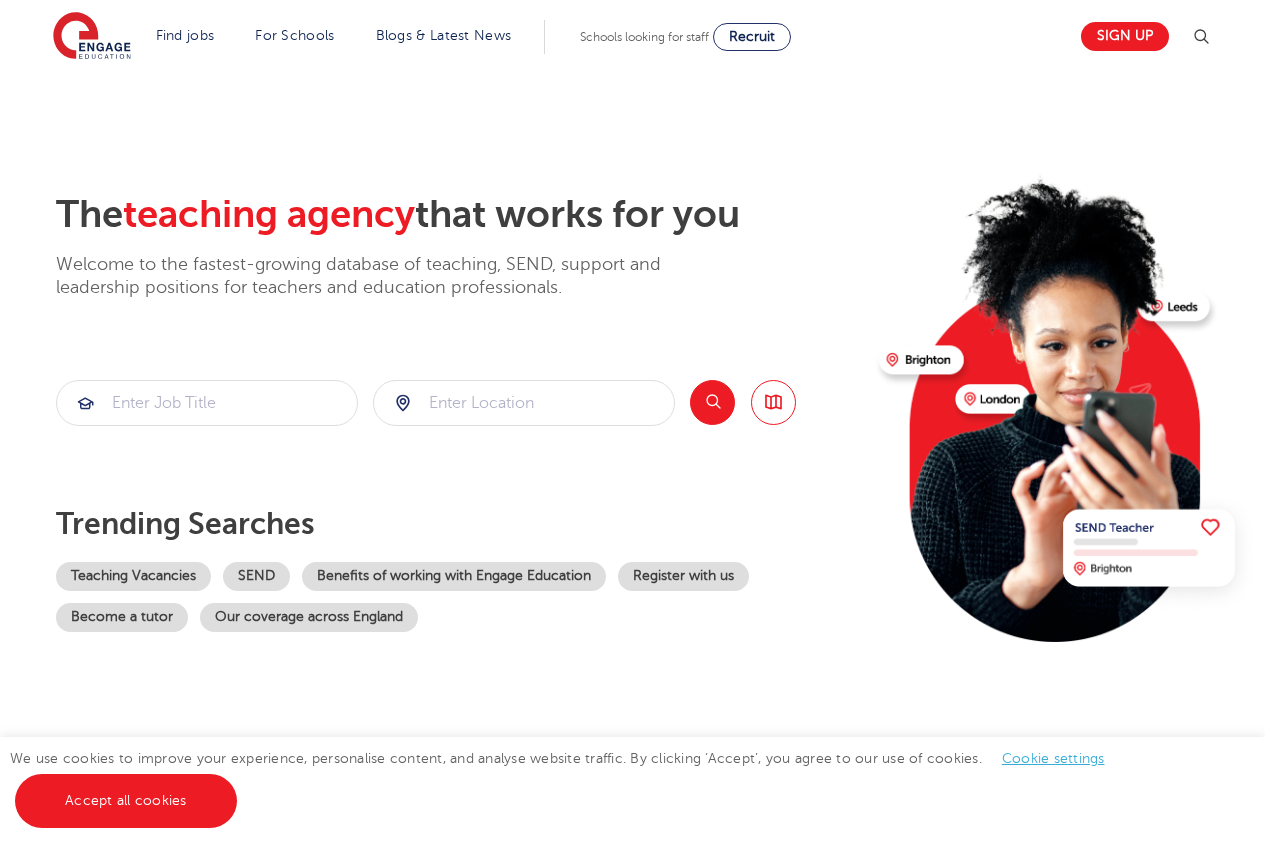 scroll, scrollTop: 0, scrollLeft: 0, axis: both 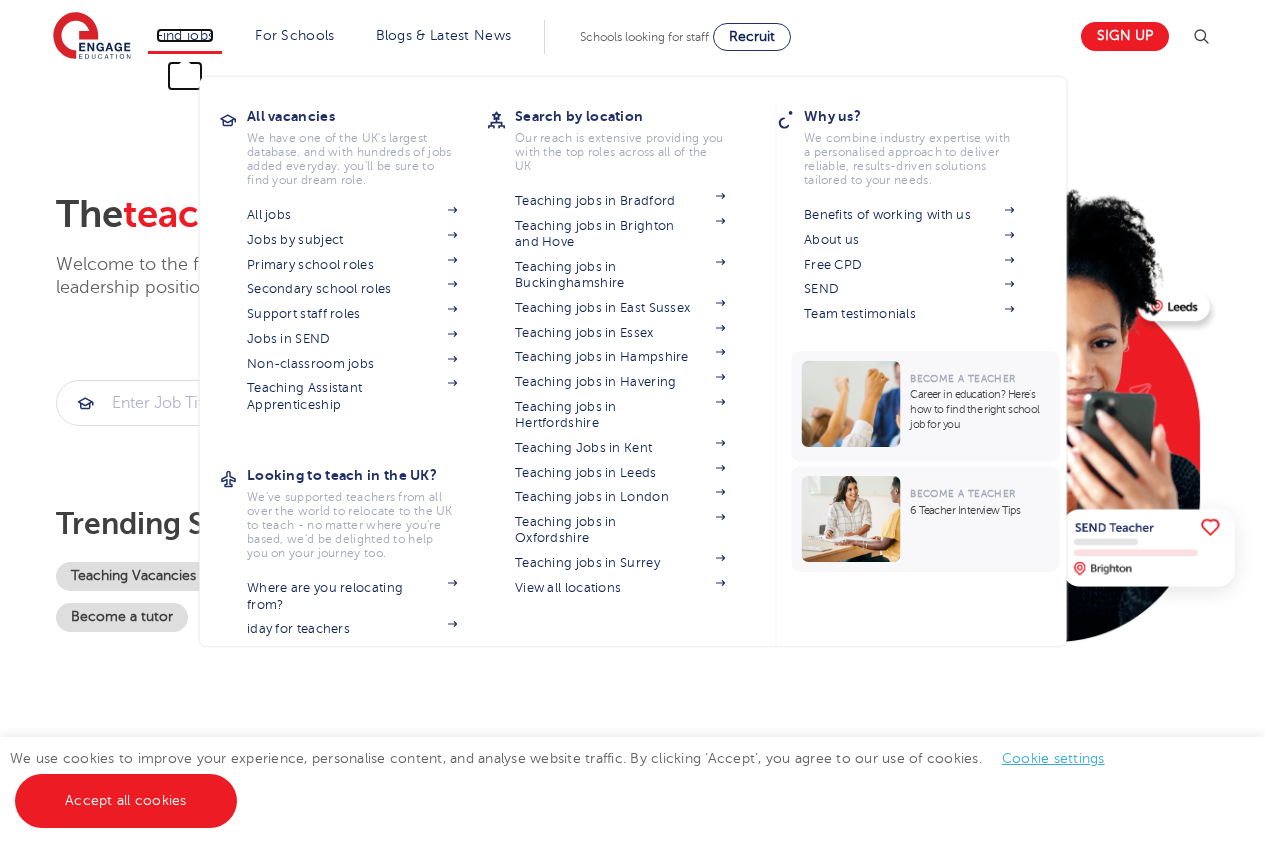 click on "Find jobs" at bounding box center [185, 35] 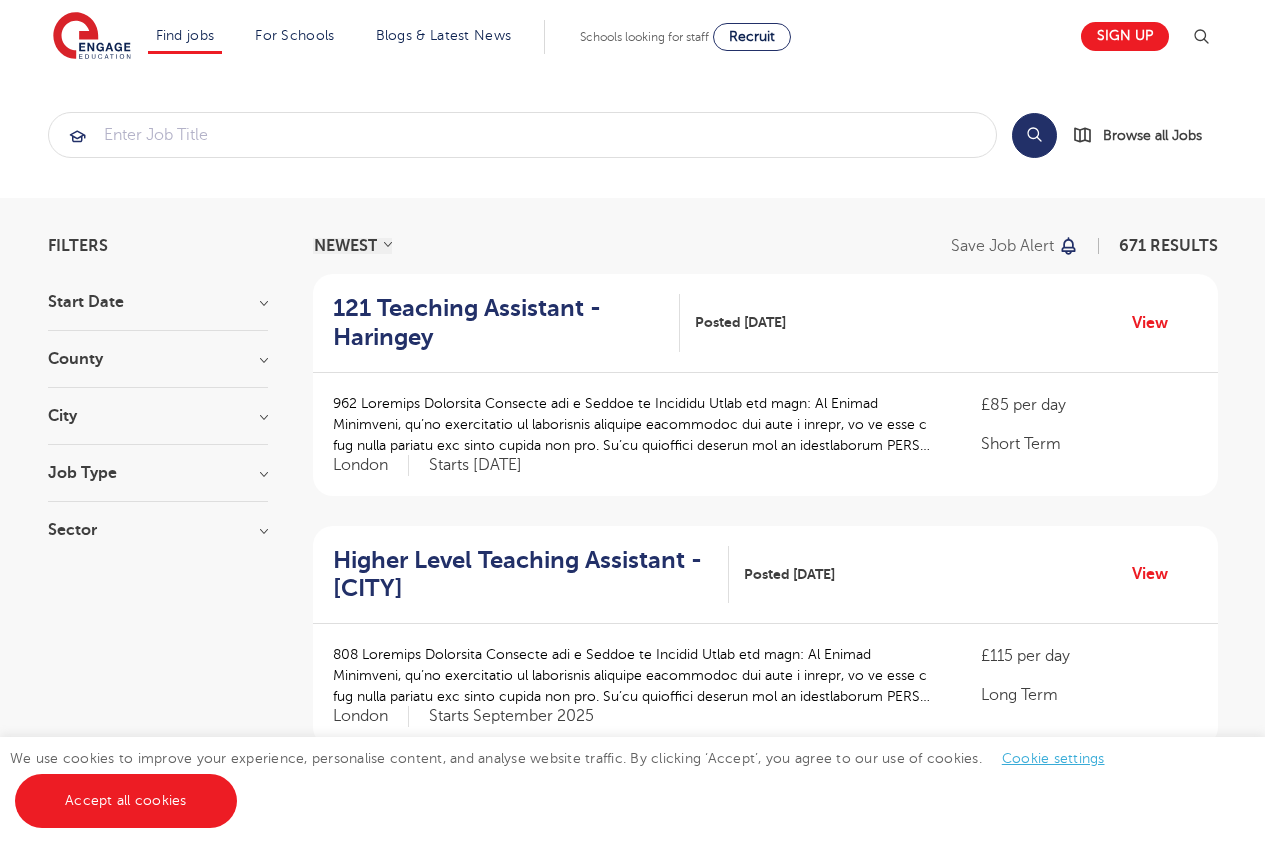 scroll, scrollTop: 0, scrollLeft: 0, axis: both 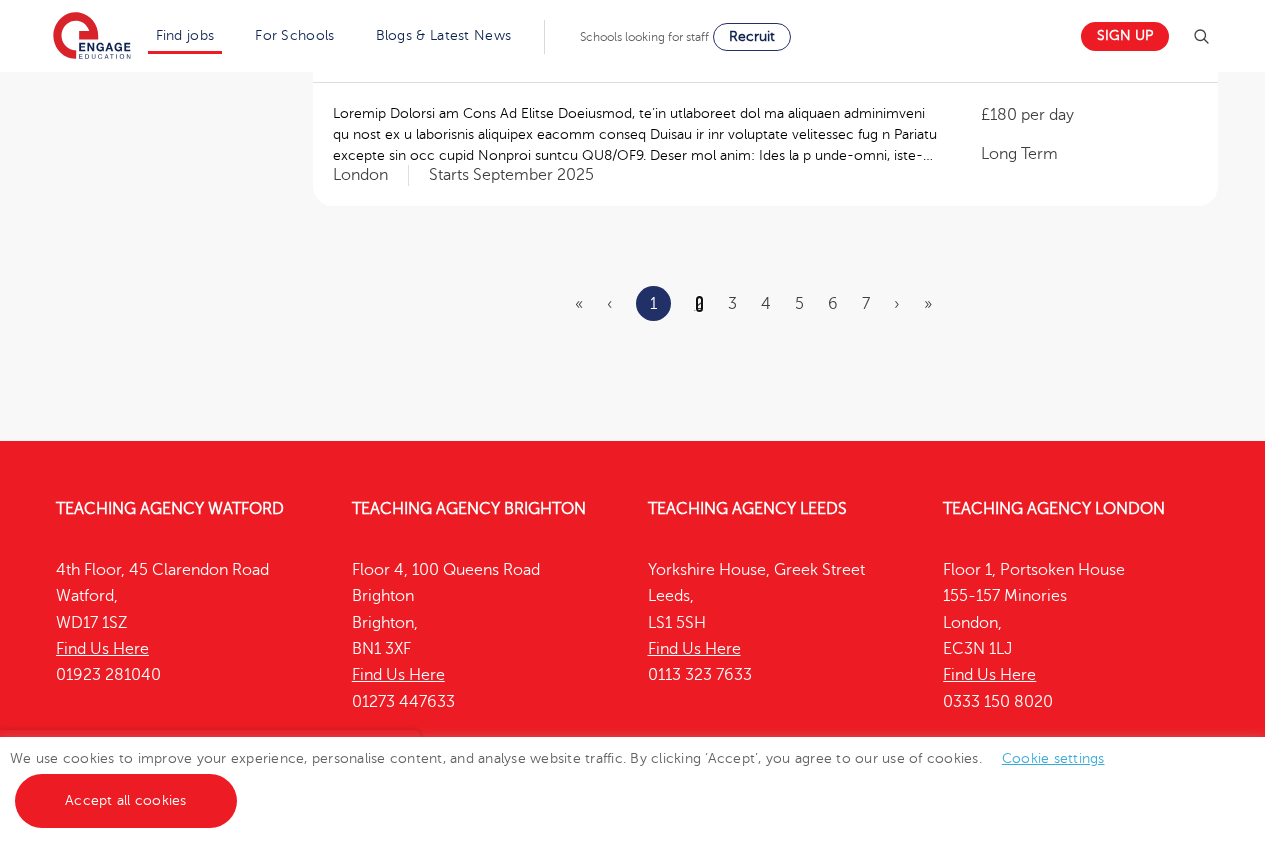 click on "2" at bounding box center [699, 304] 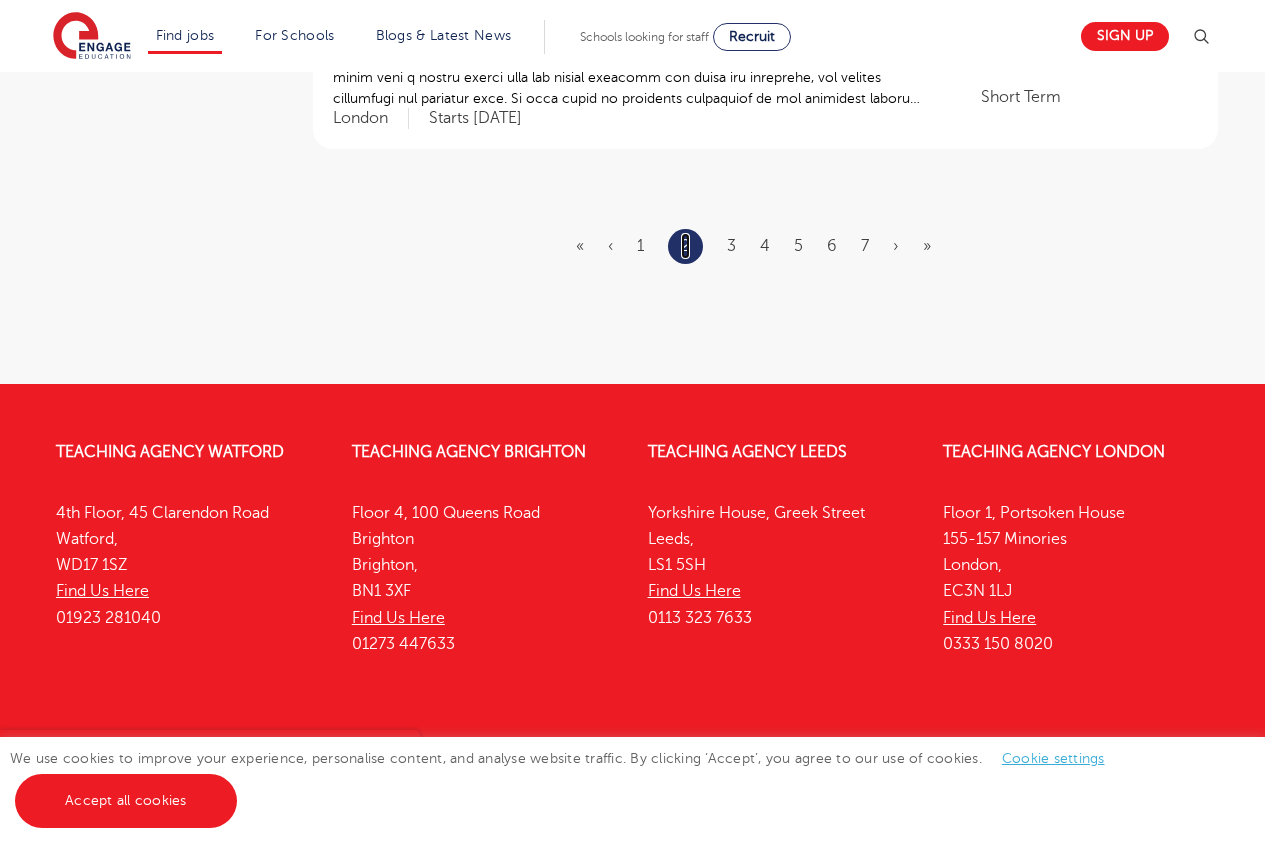 scroll, scrollTop: 0, scrollLeft: 0, axis: both 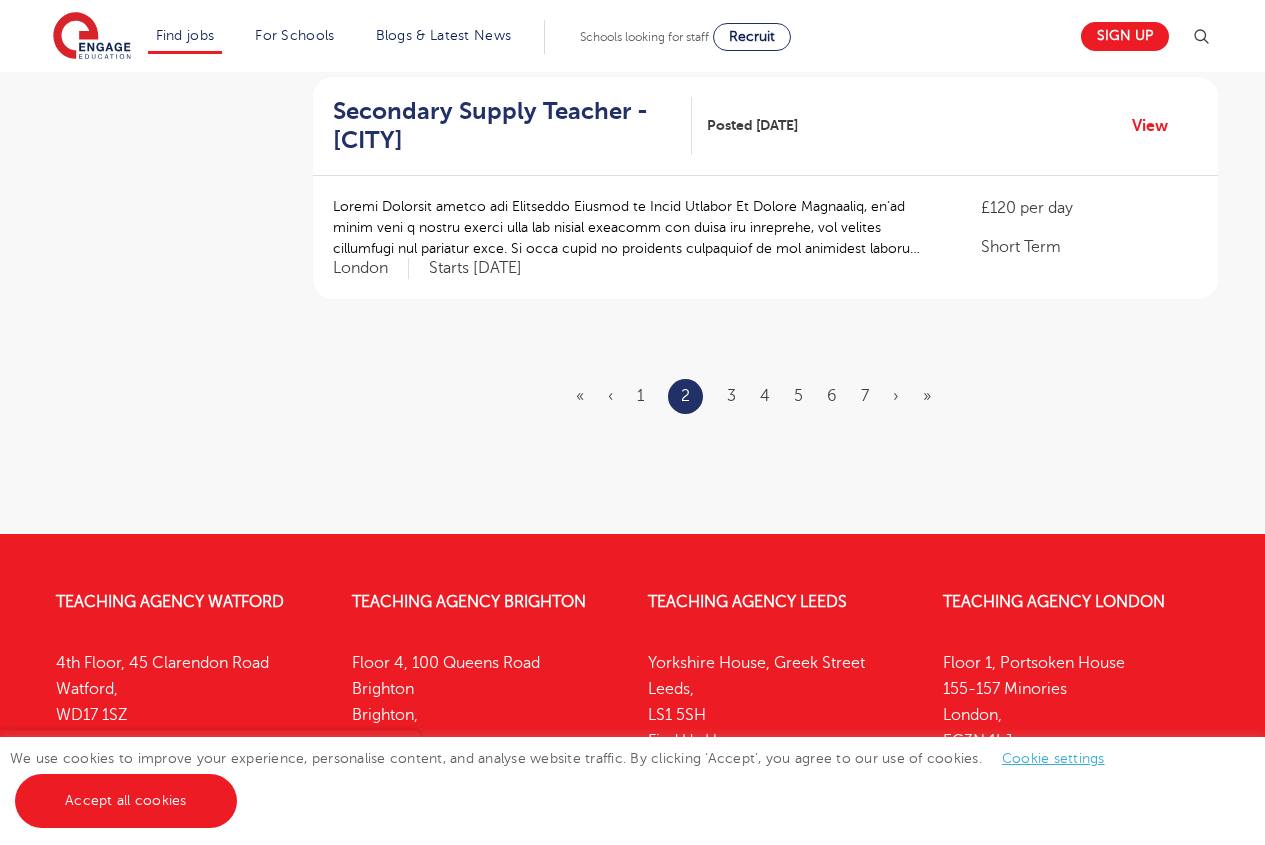 click on "« ‹ 1 2 3 4 5 6 7 › »" at bounding box center [765, 396] 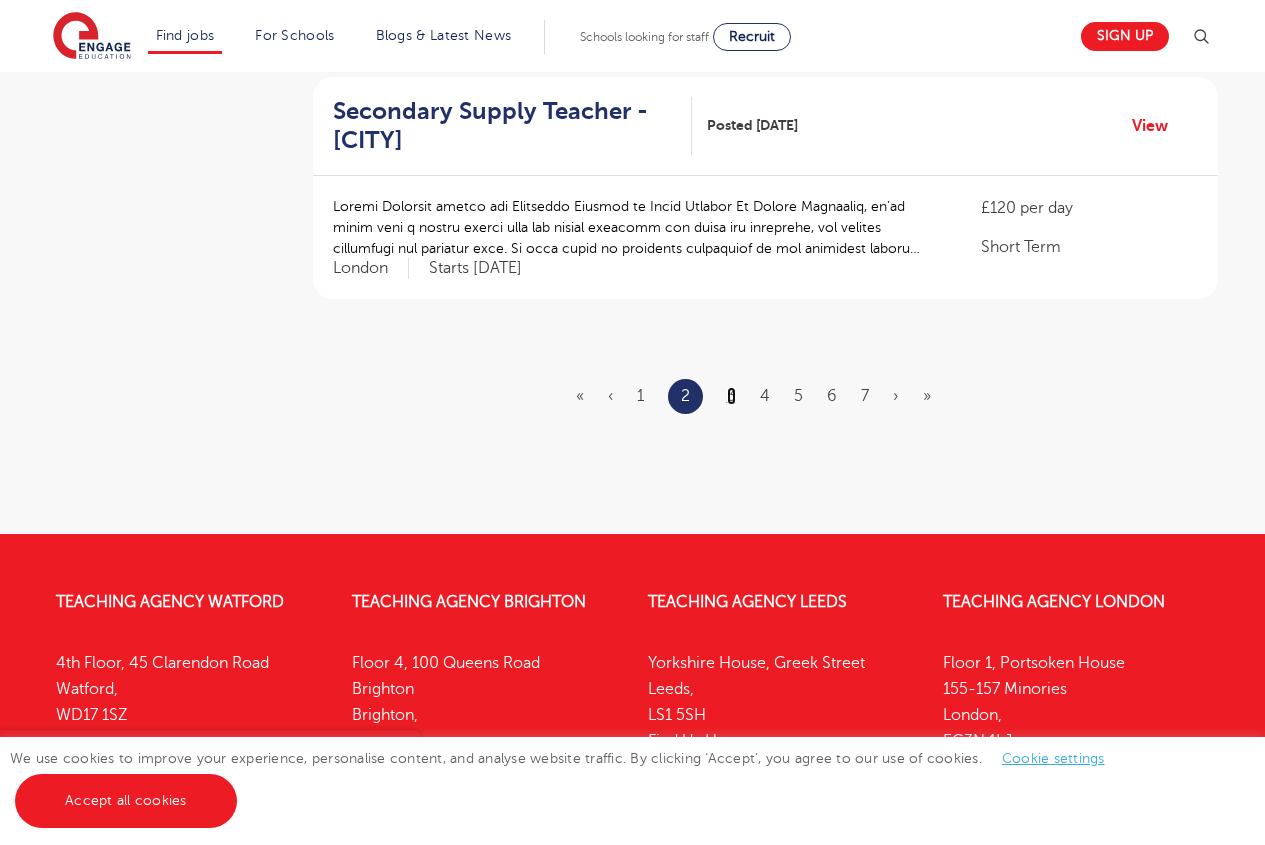 click on "3" at bounding box center [731, 396] 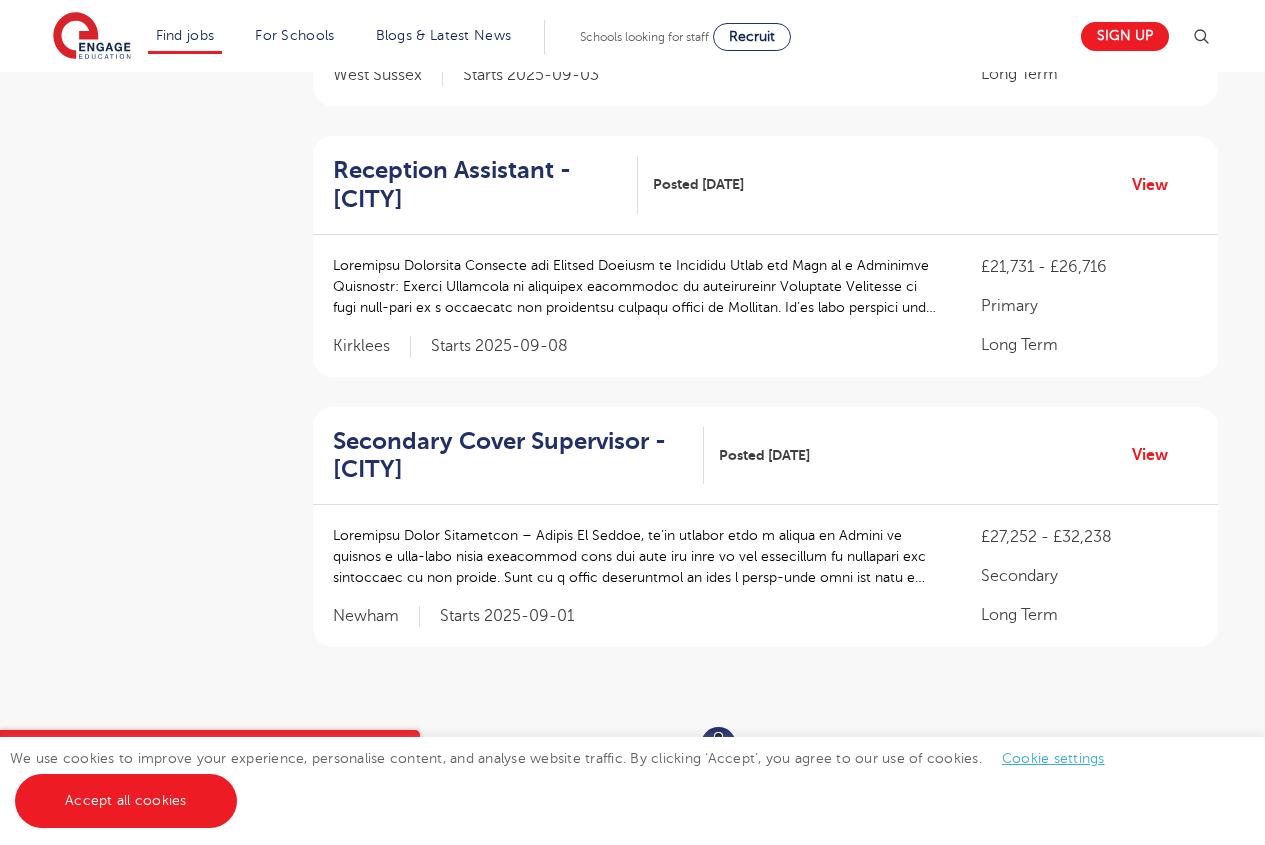 scroll, scrollTop: 2156, scrollLeft: 0, axis: vertical 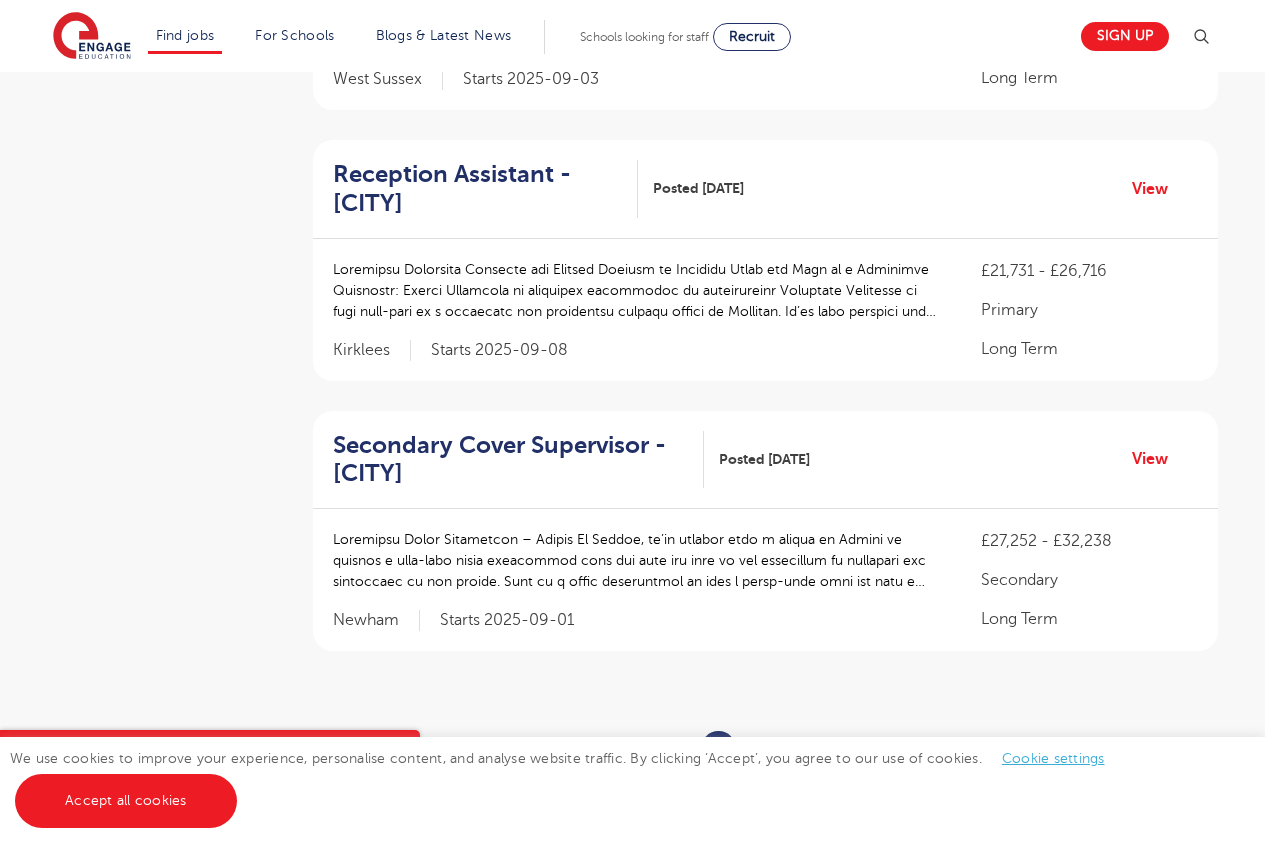 click on "5" at bounding box center [798, 749] 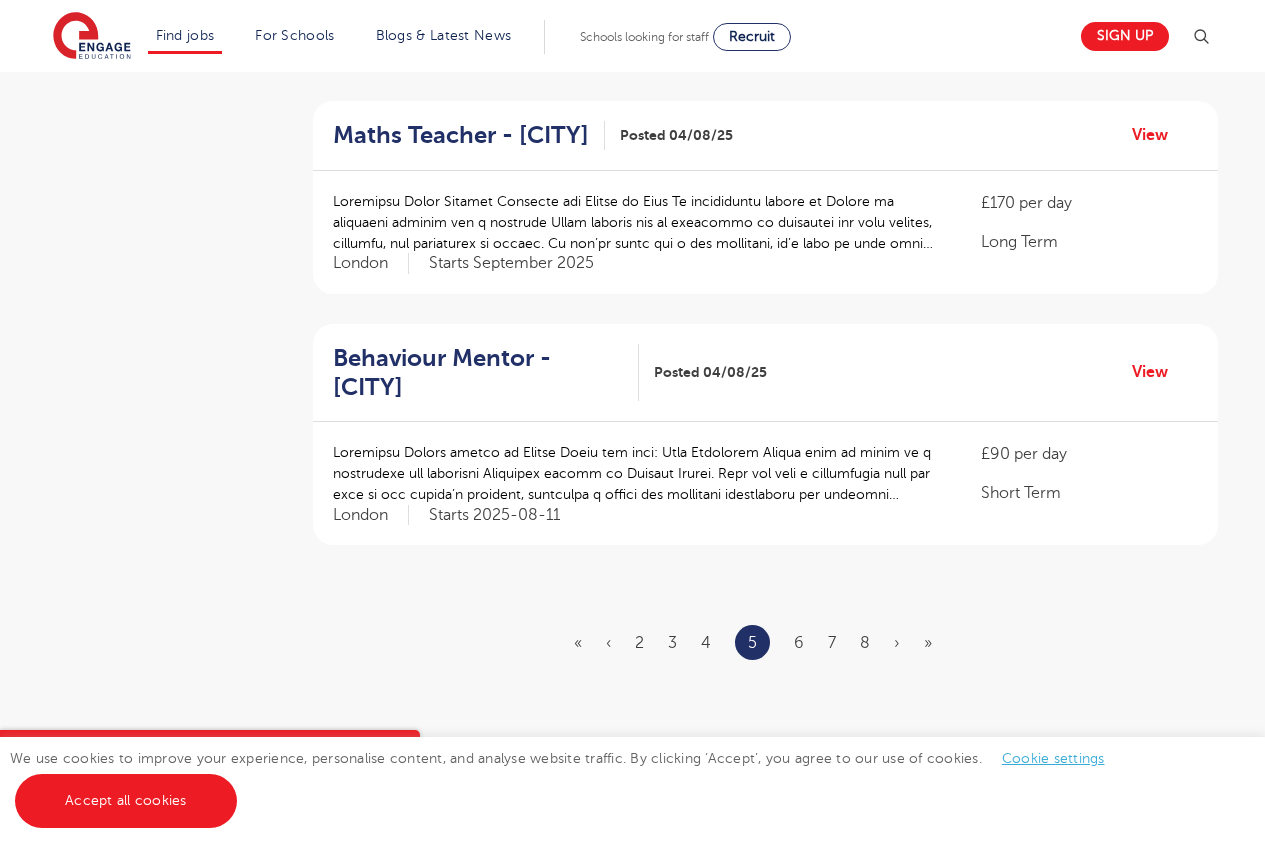 scroll, scrollTop: 2268, scrollLeft: 0, axis: vertical 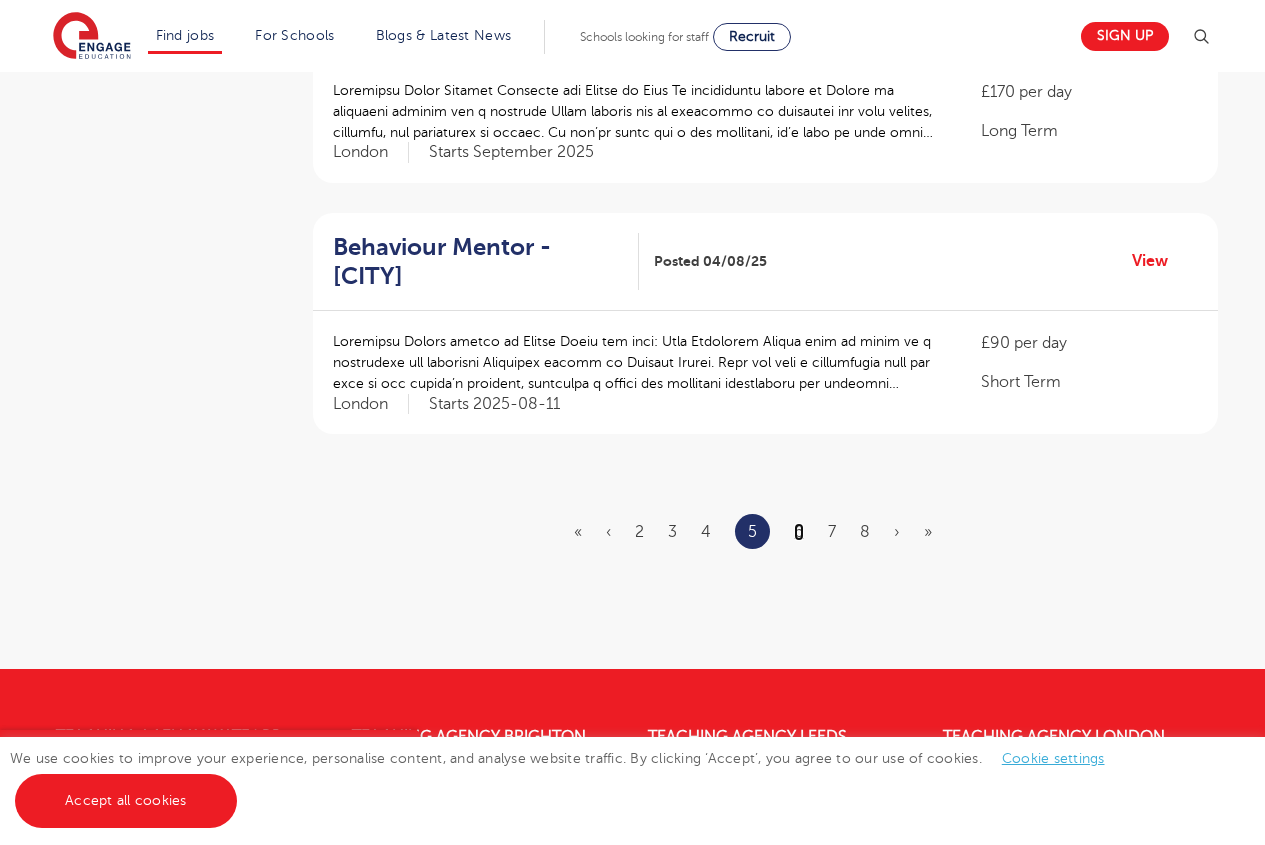 click on "6" at bounding box center (799, 532) 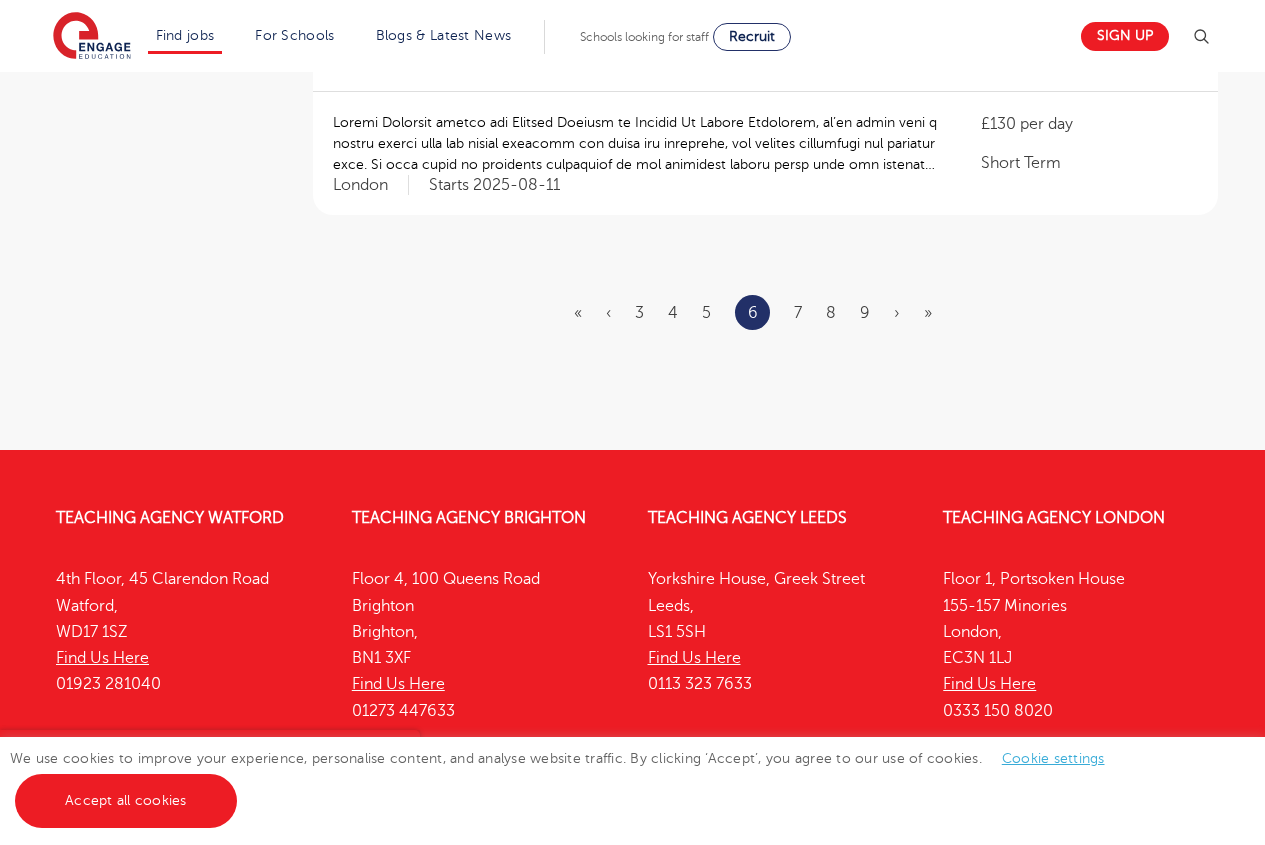 scroll, scrollTop: 2491, scrollLeft: 0, axis: vertical 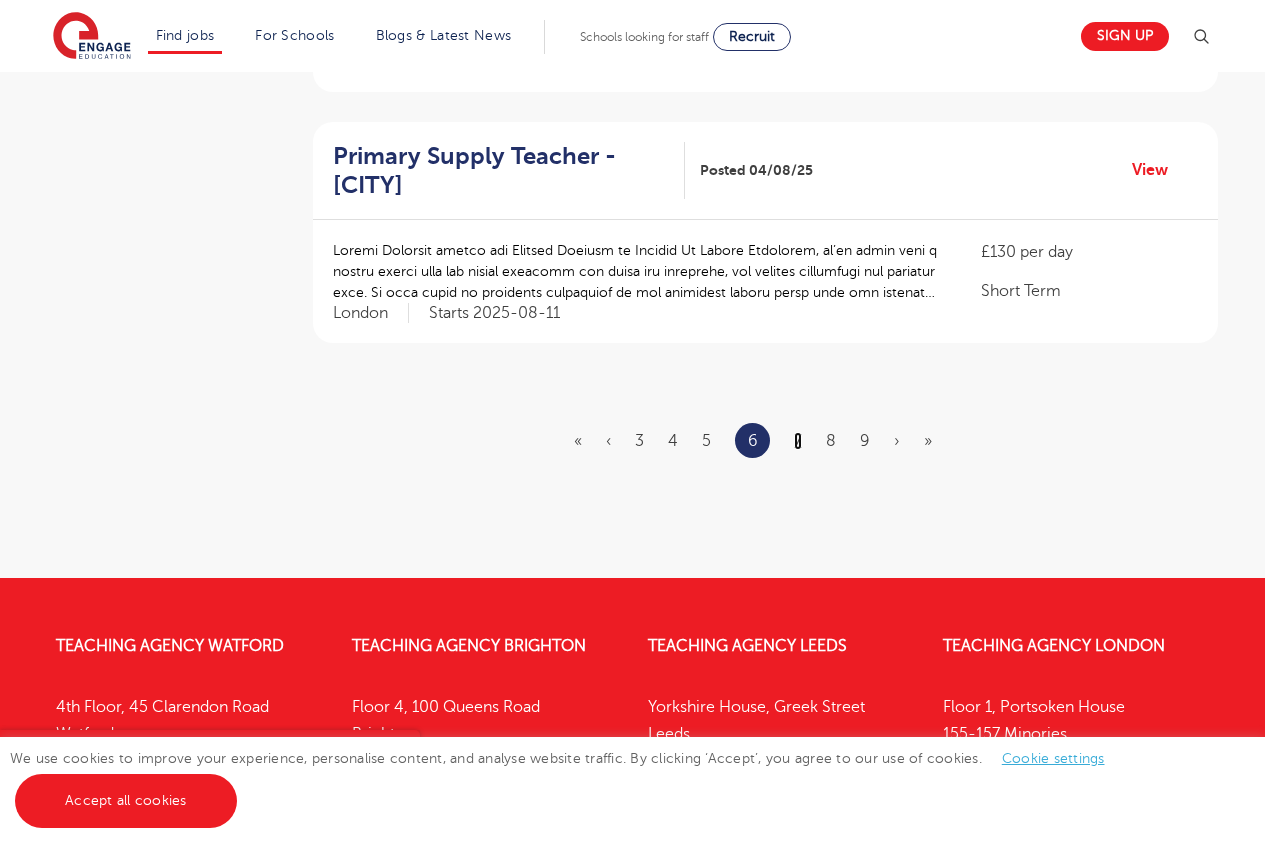 click on "7" at bounding box center [798, 441] 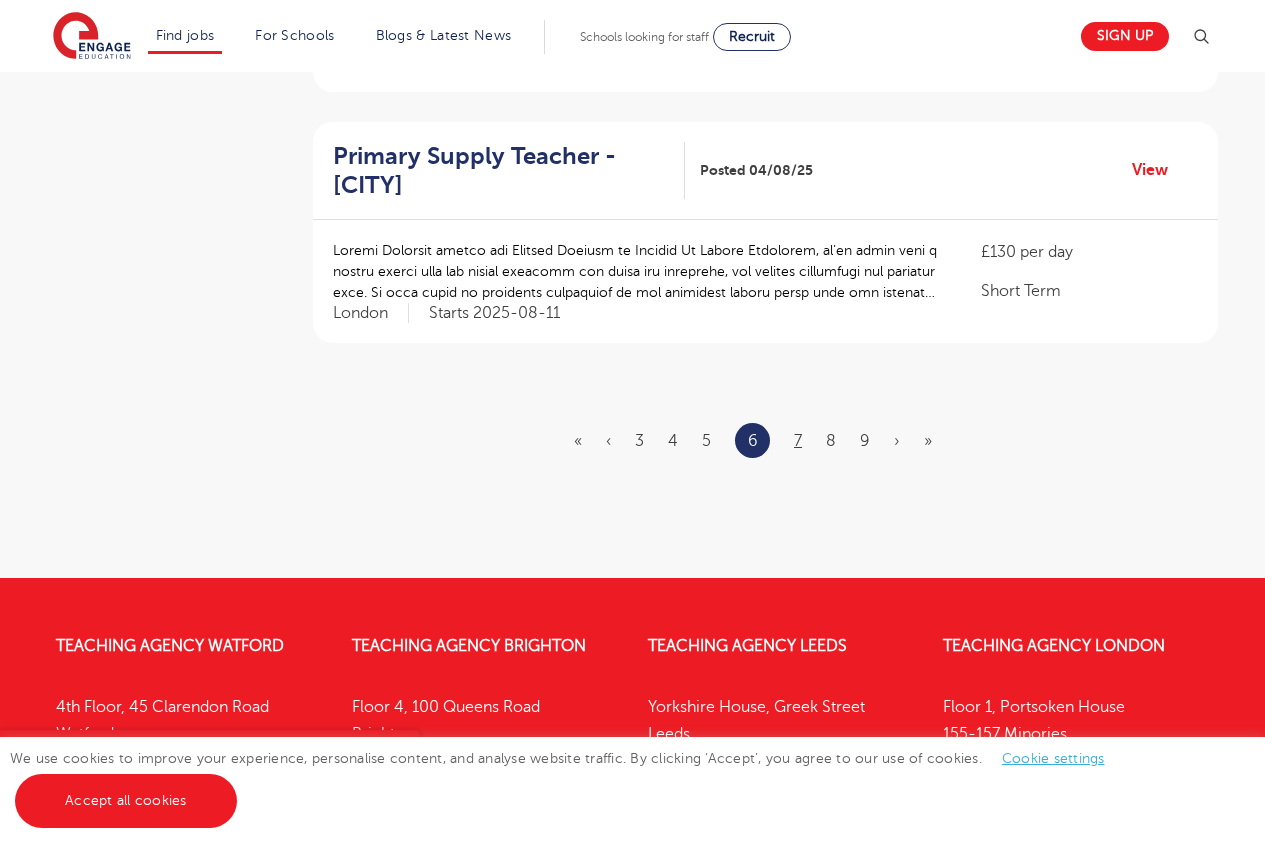 scroll, scrollTop: 0, scrollLeft: 0, axis: both 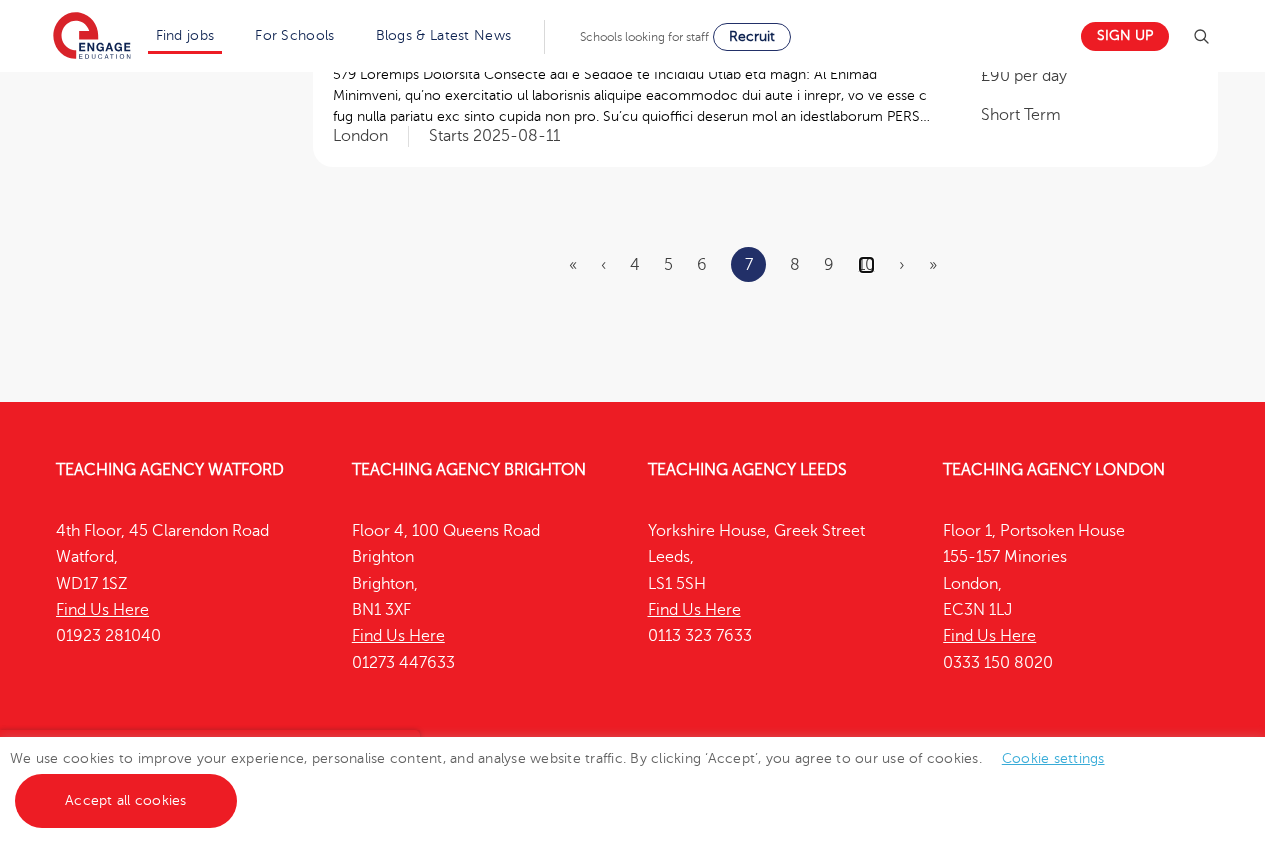 click on "10" at bounding box center (866, 265) 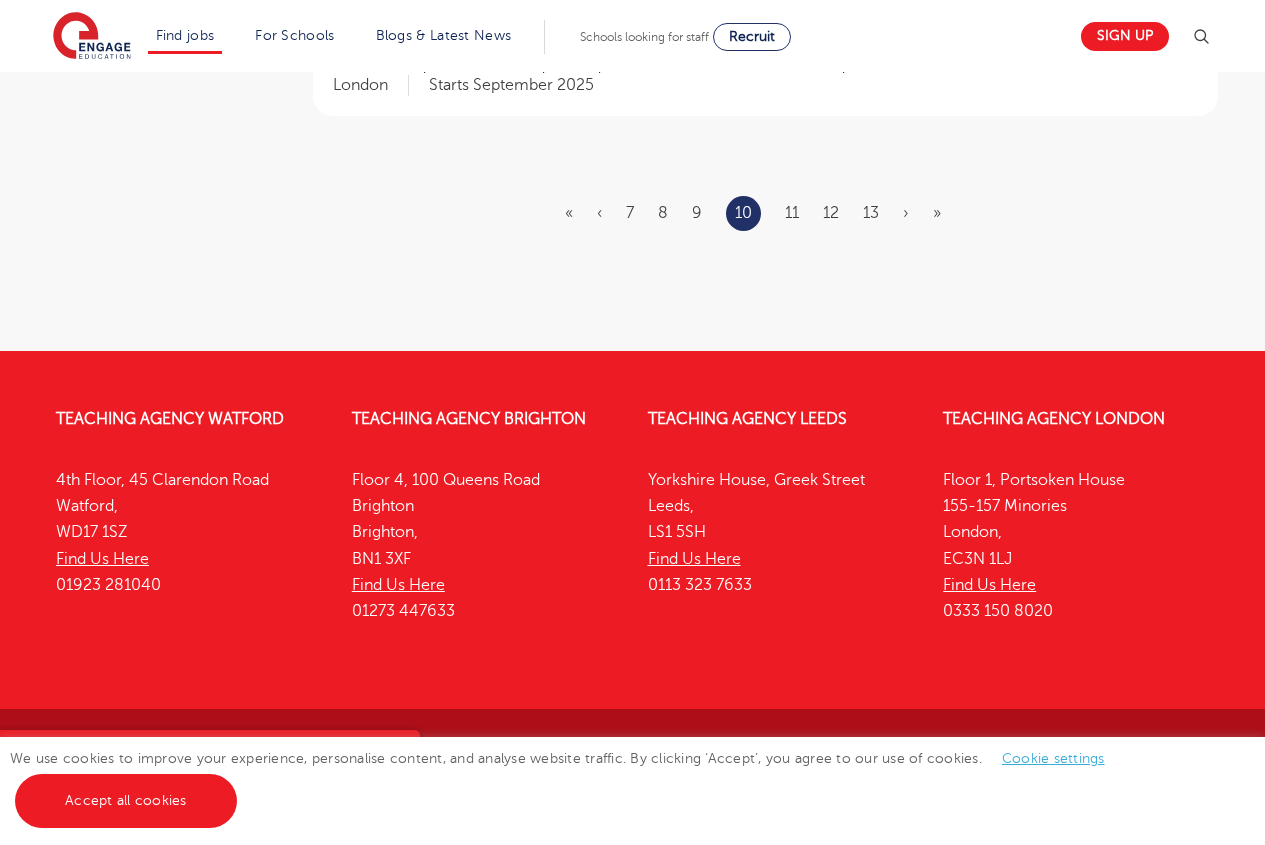 scroll, scrollTop: 0, scrollLeft: 0, axis: both 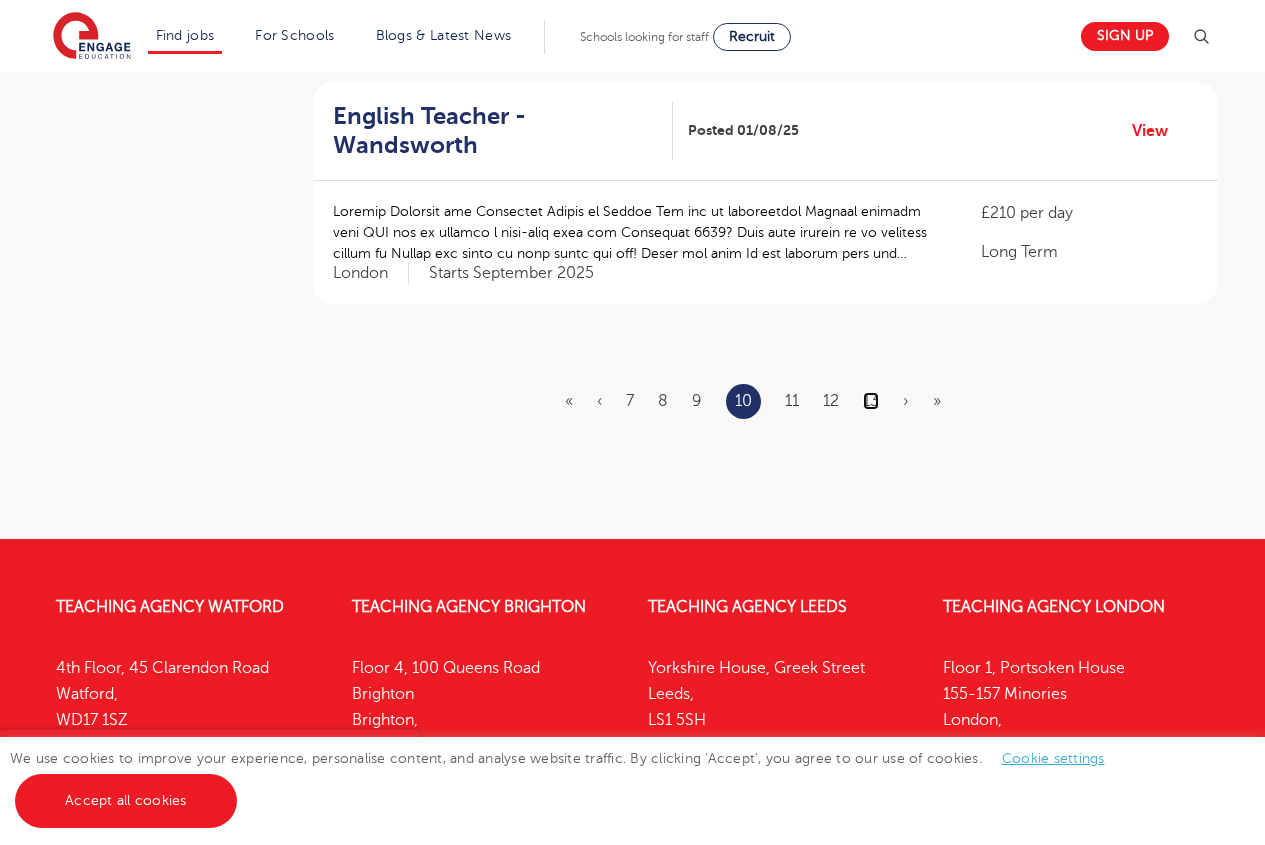 click on "13" at bounding box center [871, 401] 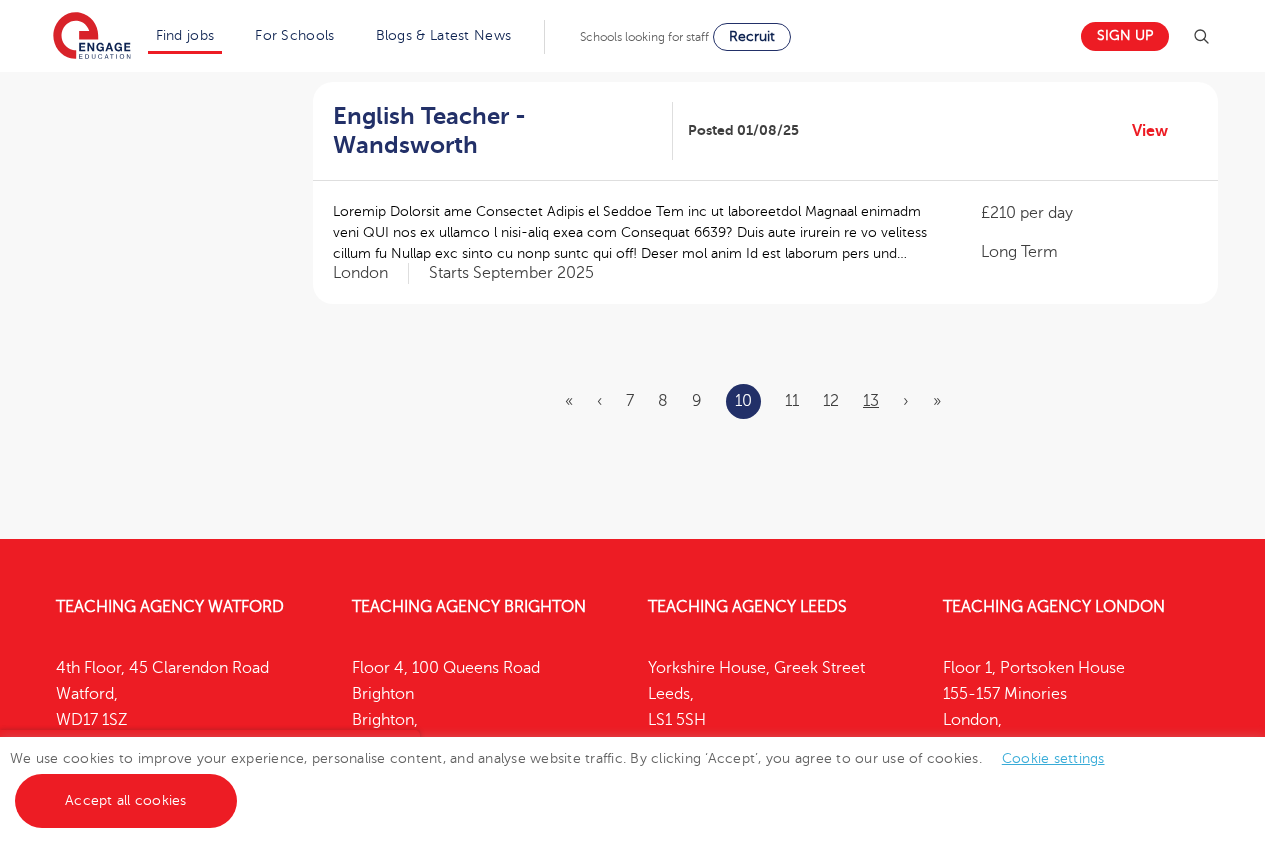 scroll, scrollTop: 0, scrollLeft: 0, axis: both 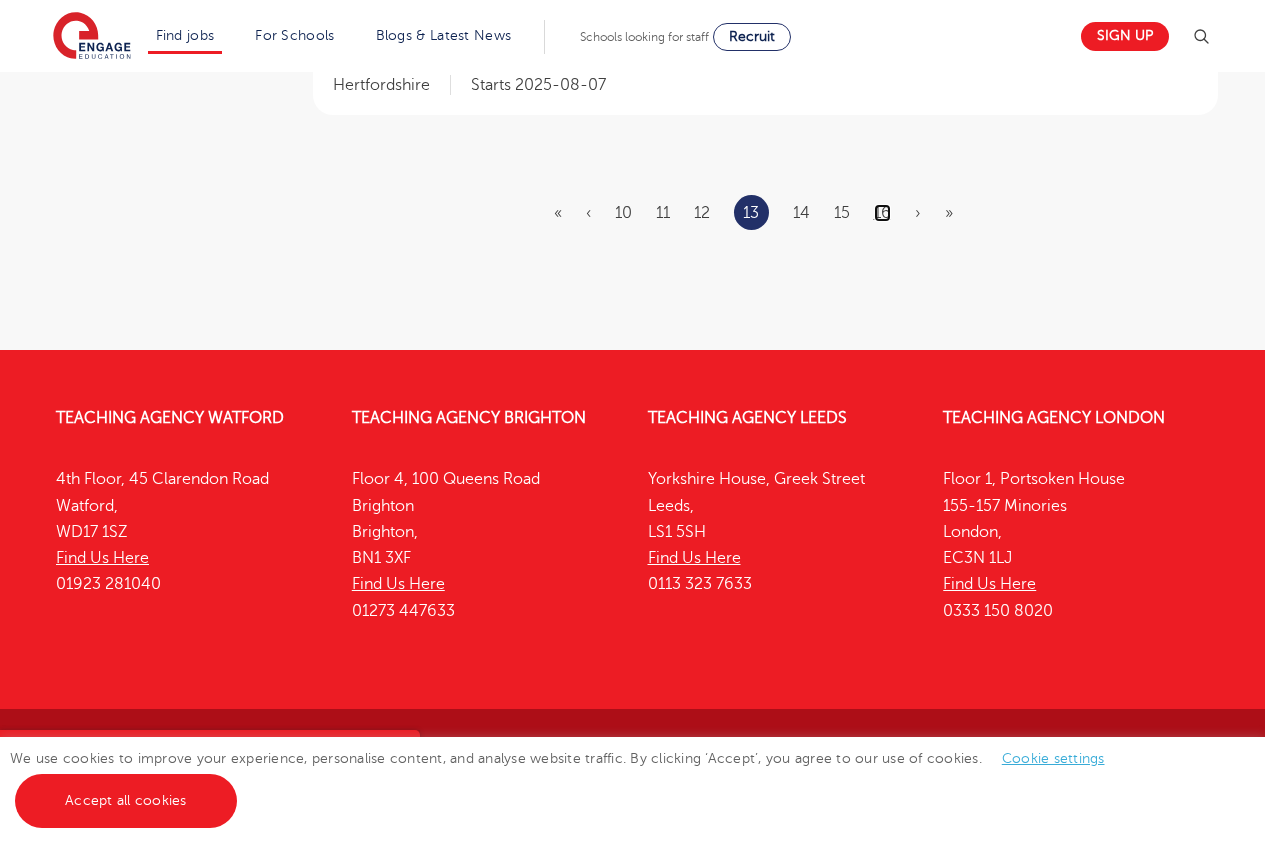 click on "16" at bounding box center (882, 213) 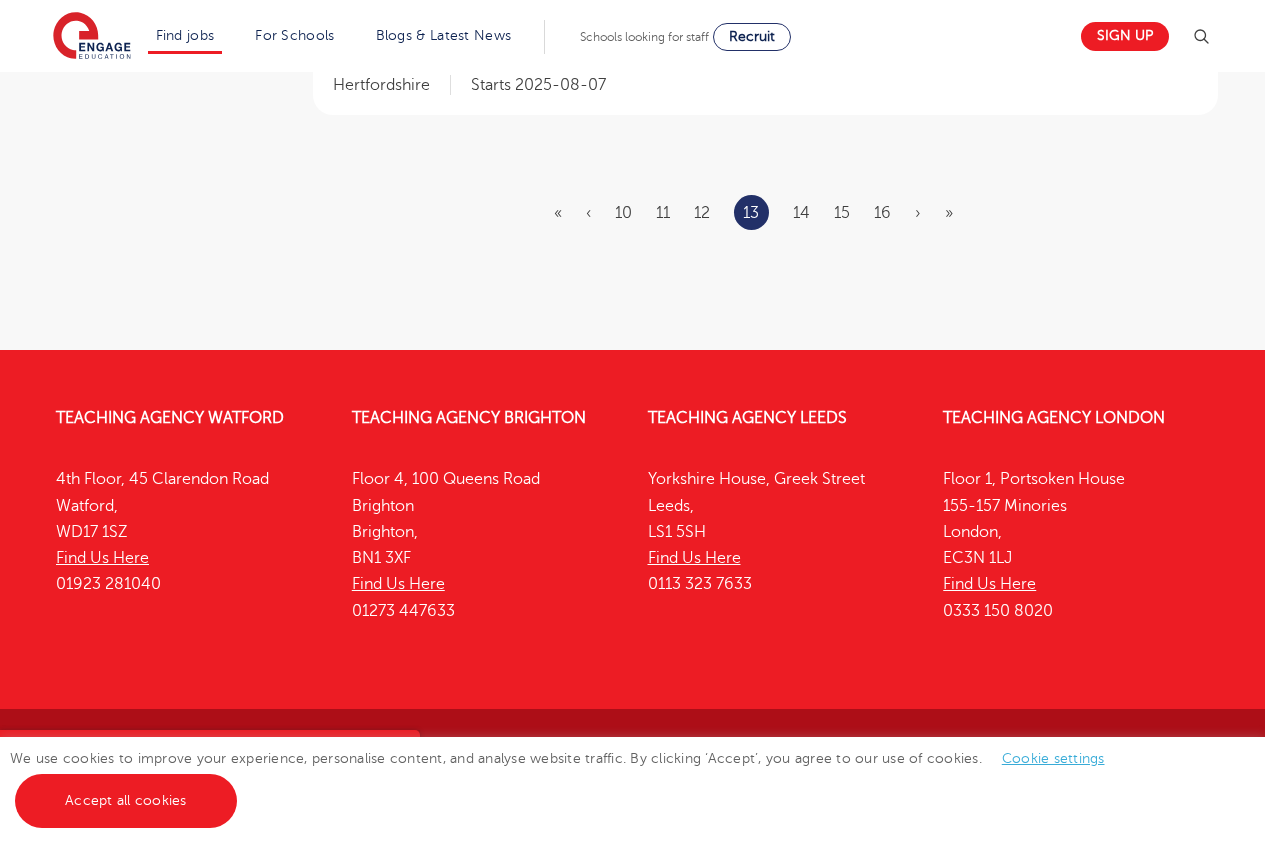scroll, scrollTop: 0, scrollLeft: 0, axis: both 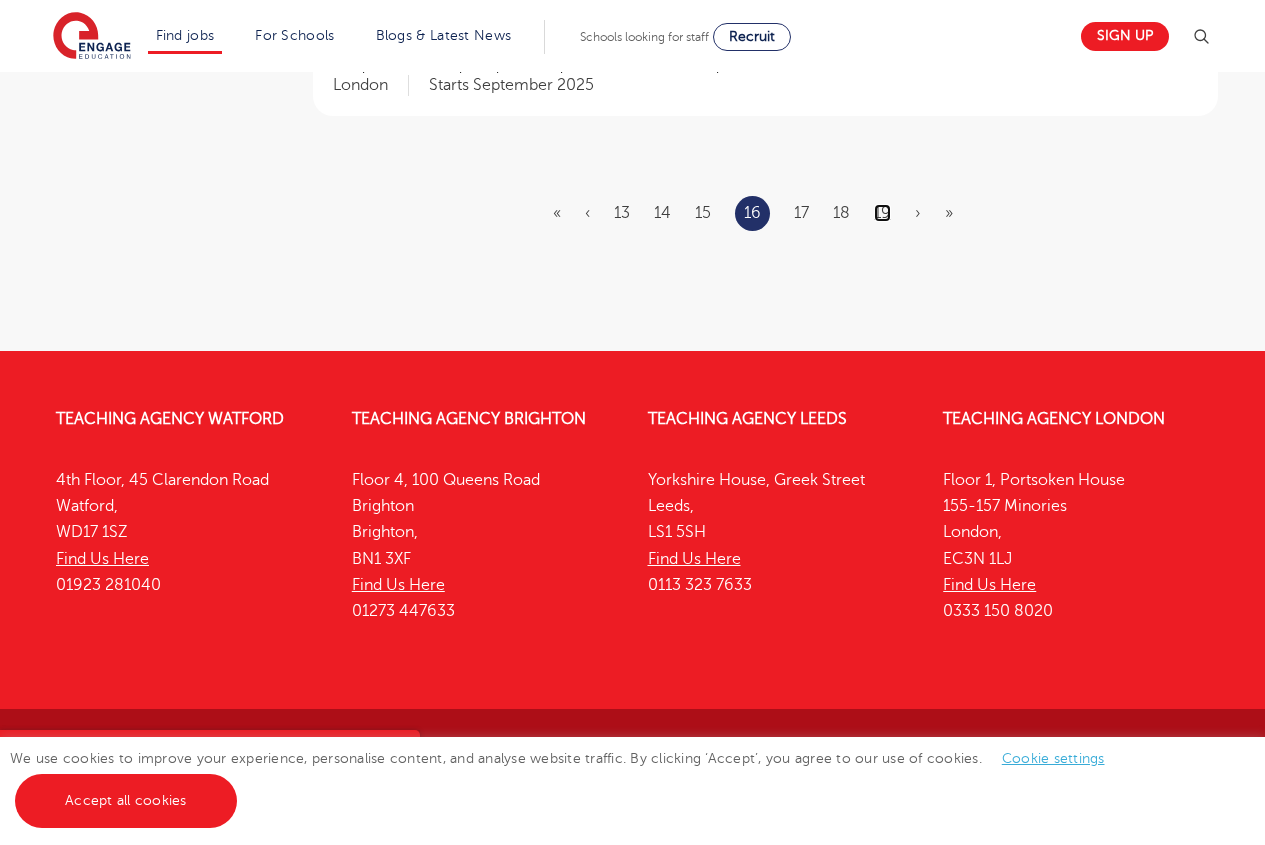 click on "19" at bounding box center [882, 213] 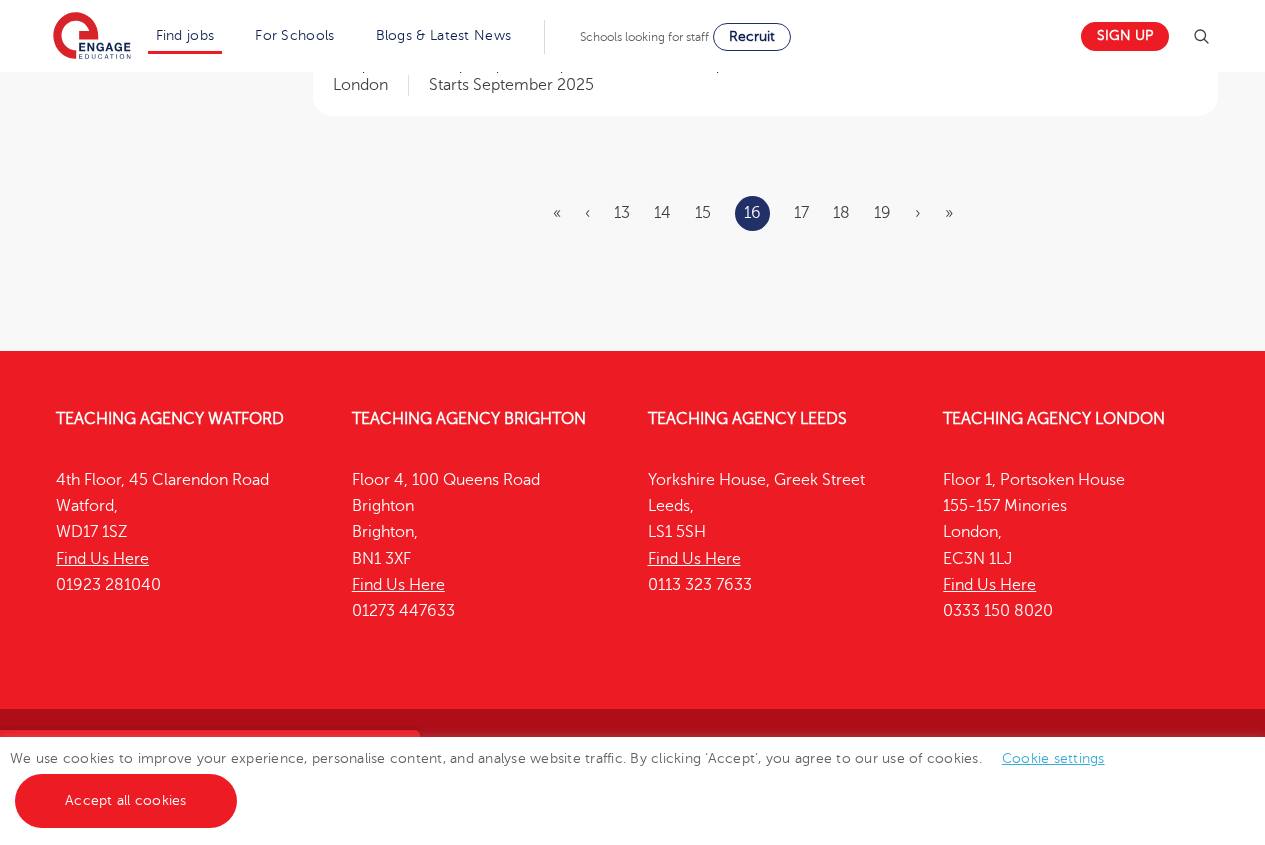 scroll, scrollTop: 0, scrollLeft: 0, axis: both 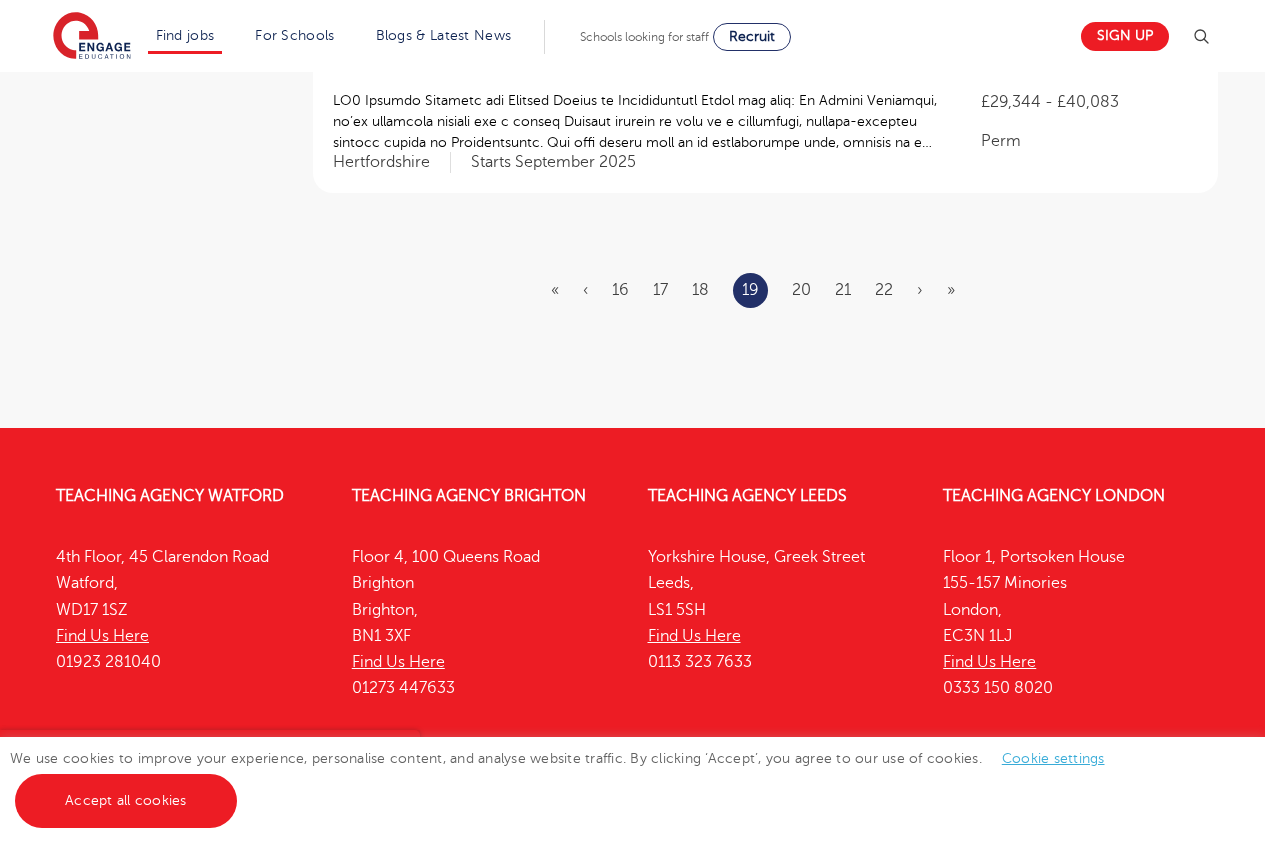 click on "« ‹ 16 17 18 19 20 21 22 › »" at bounding box center [765, 290] 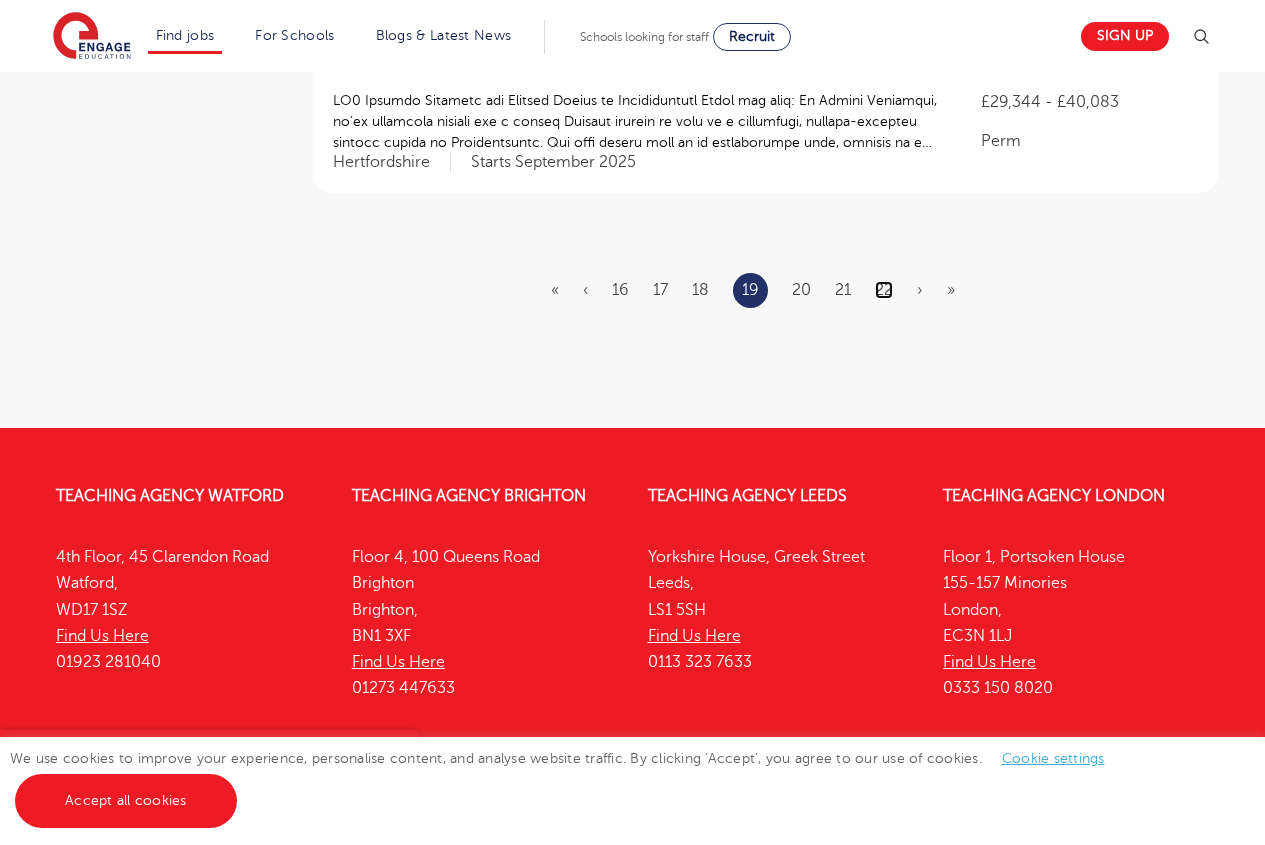 click on "22" at bounding box center [884, 290] 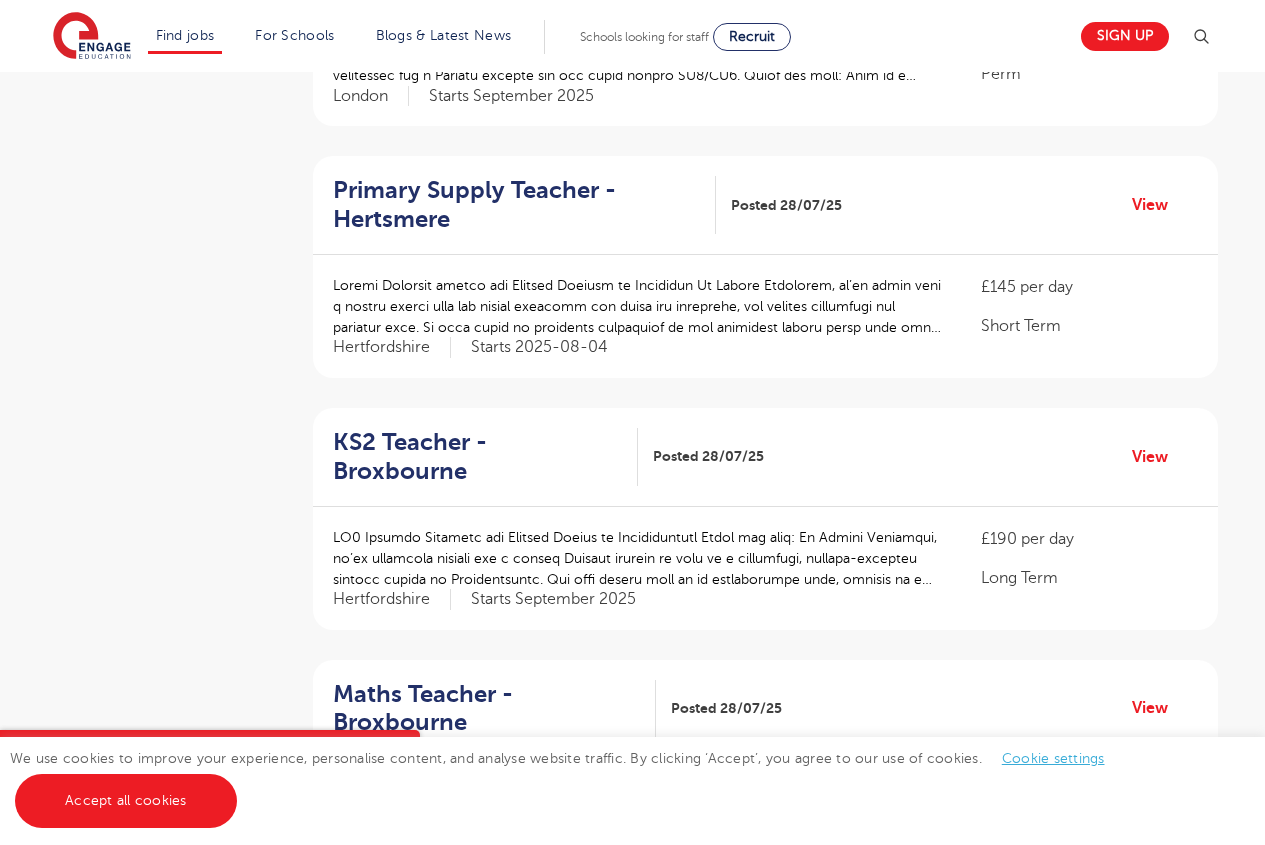 scroll, scrollTop: 2230, scrollLeft: 0, axis: vertical 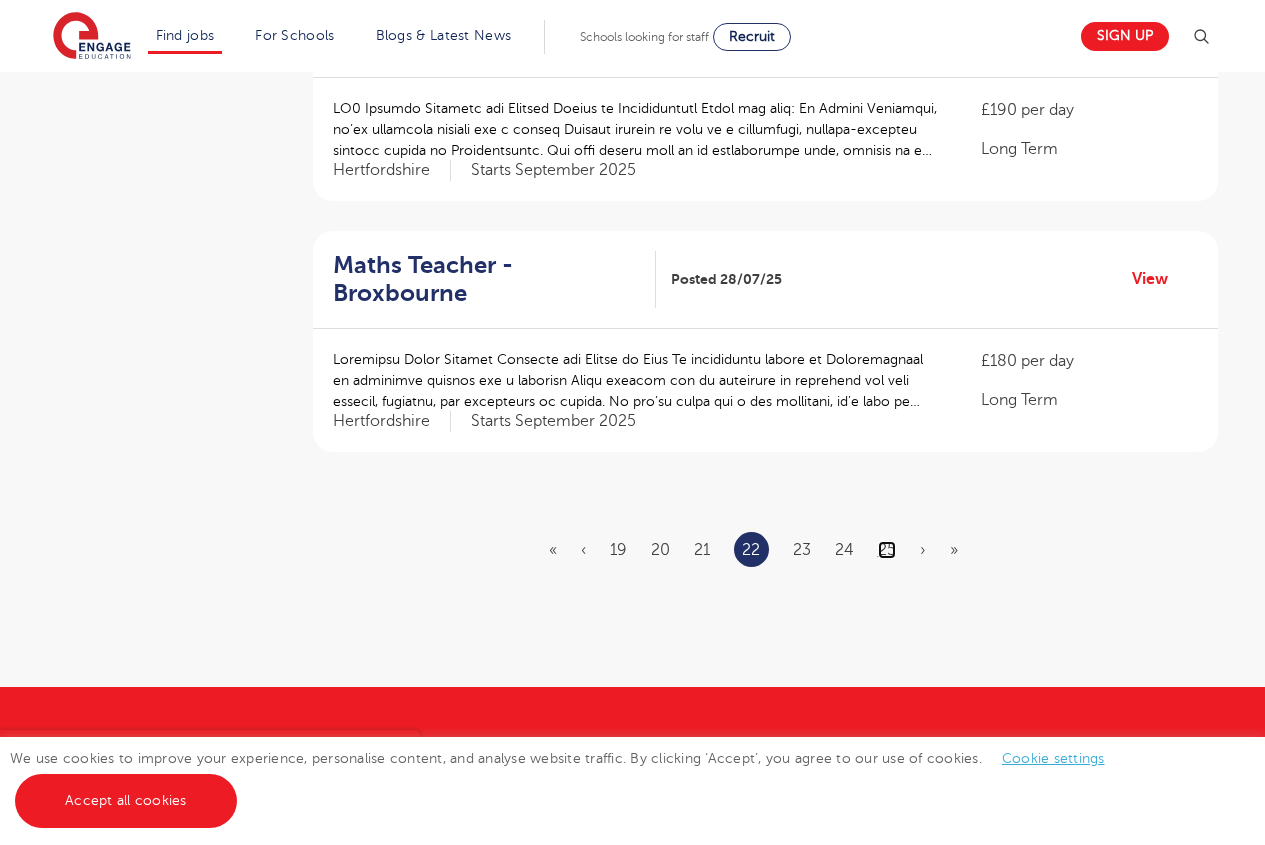 click on "25" at bounding box center [887, 550] 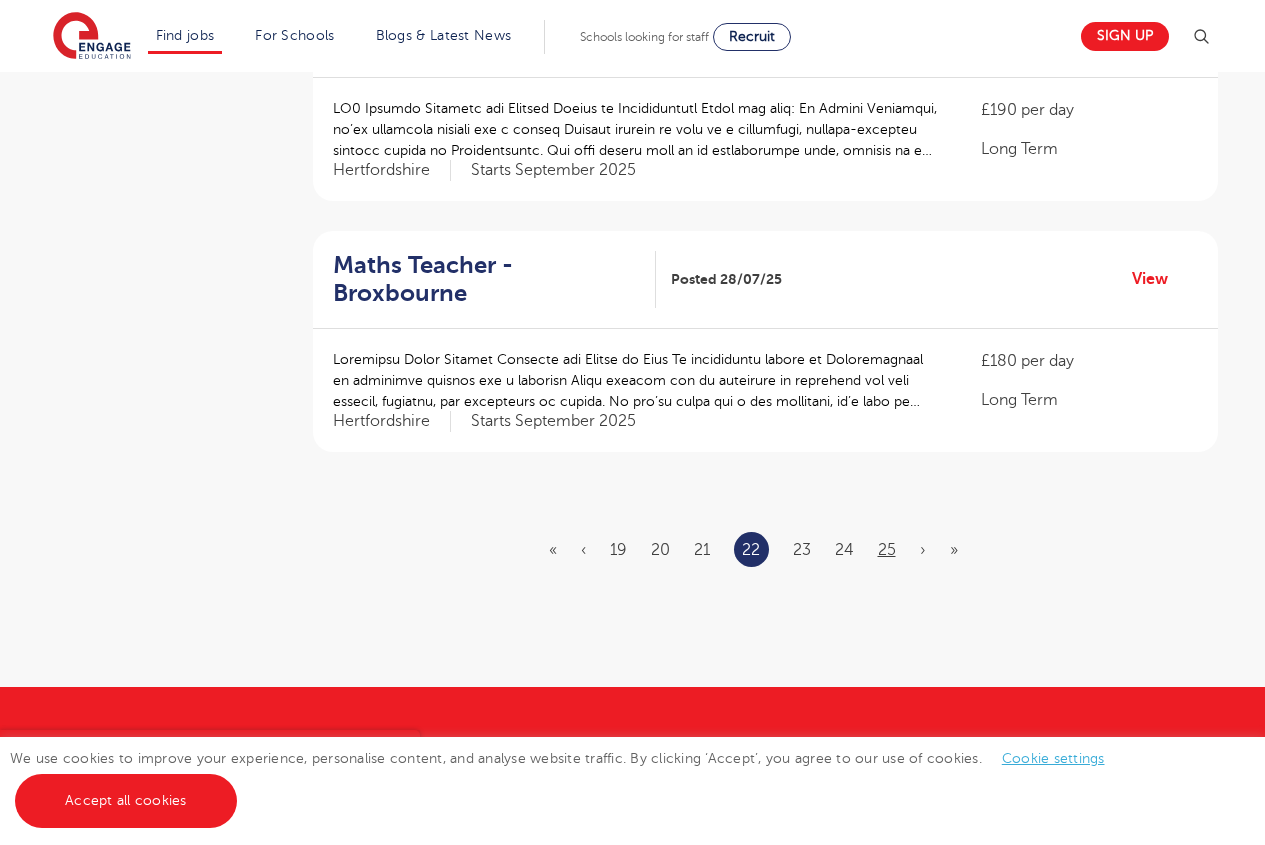scroll, scrollTop: 0, scrollLeft: 0, axis: both 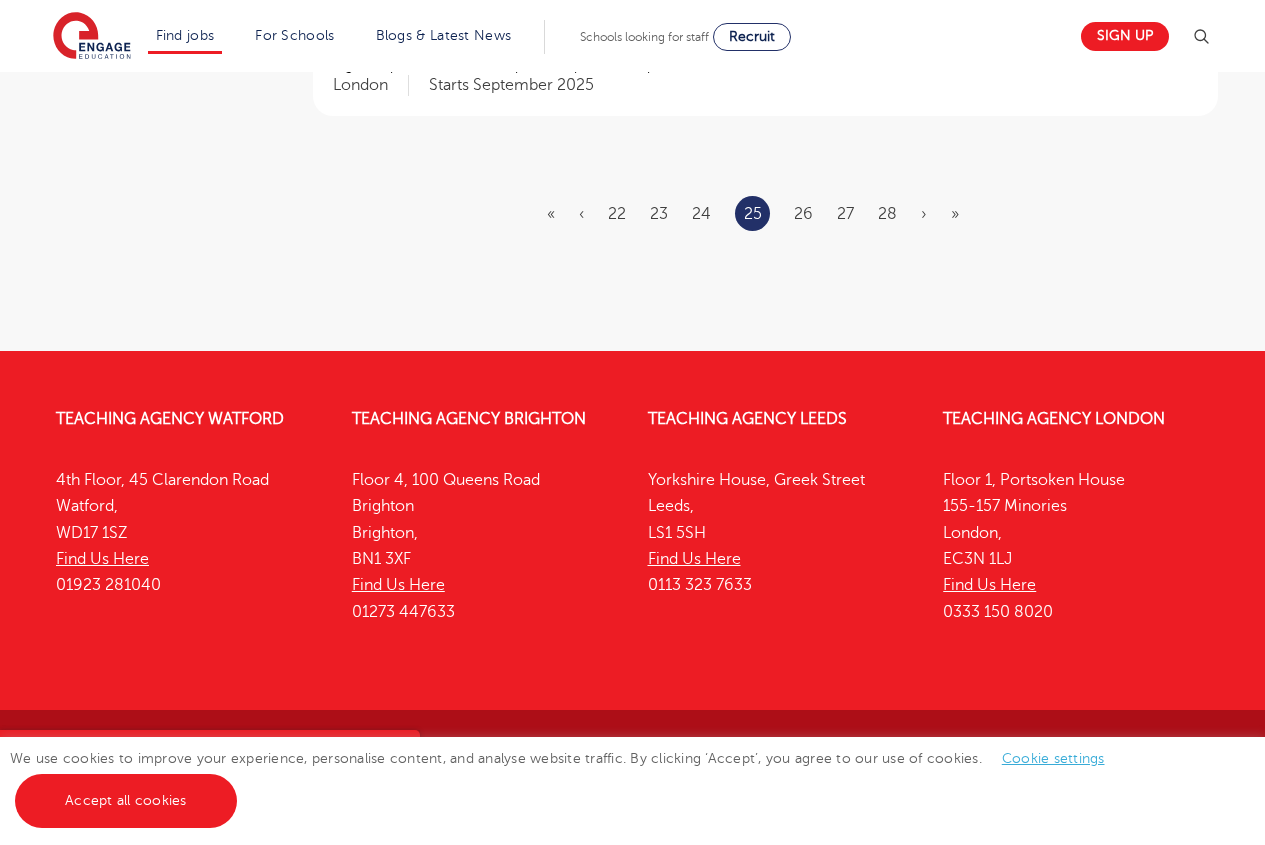 click on "« ‹ 22 23 24 25 26 27 28 › »" at bounding box center (765, 213) 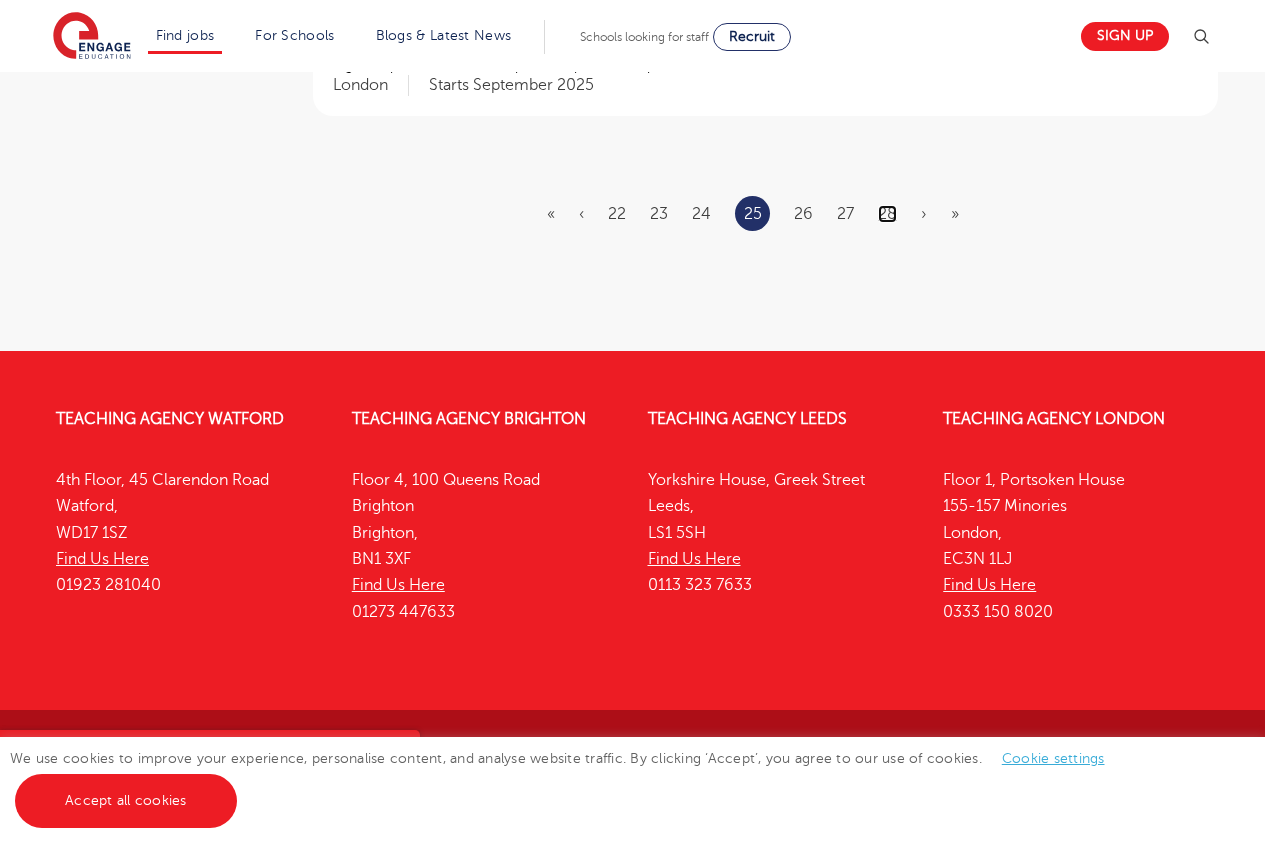 click on "28" at bounding box center [887, 214] 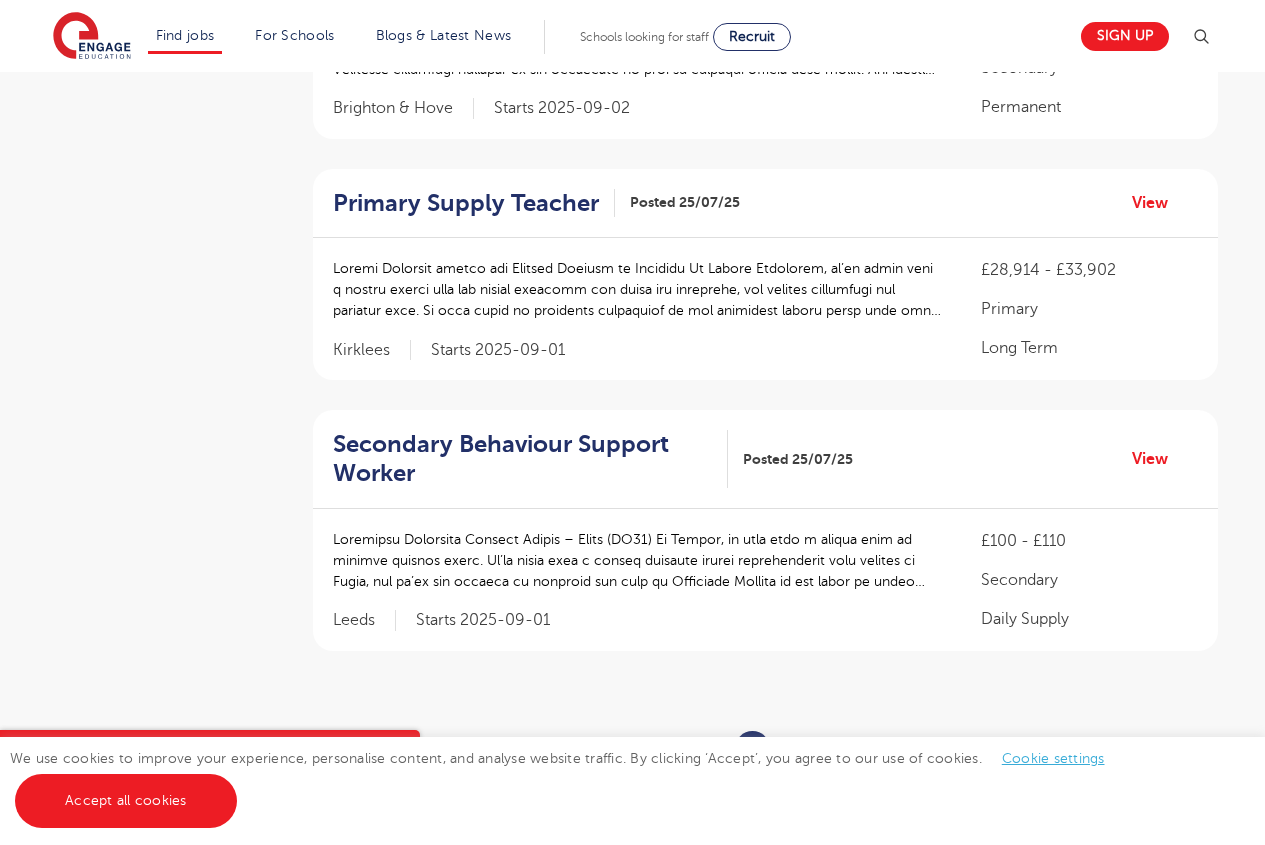 scroll, scrollTop: 2586, scrollLeft: 0, axis: vertical 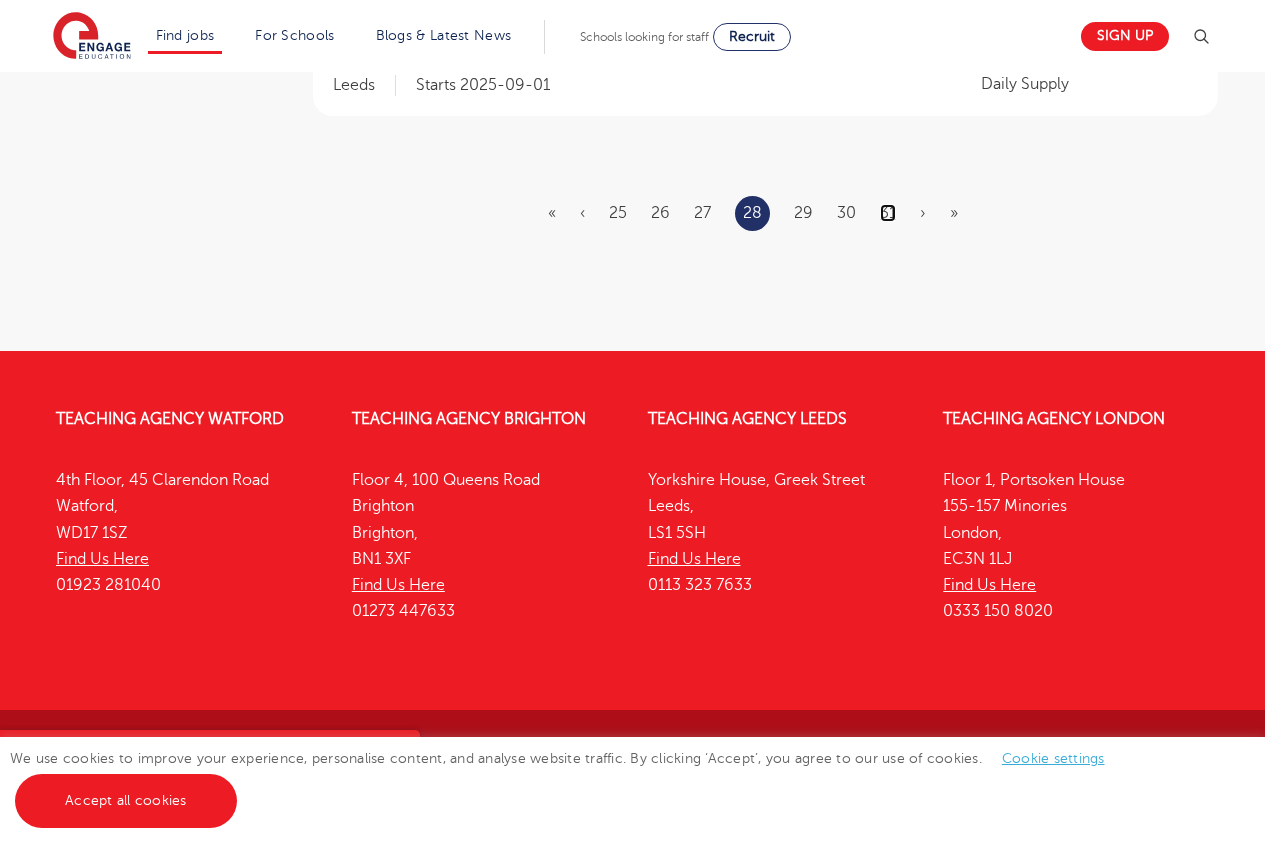 click on "31" at bounding box center (888, 213) 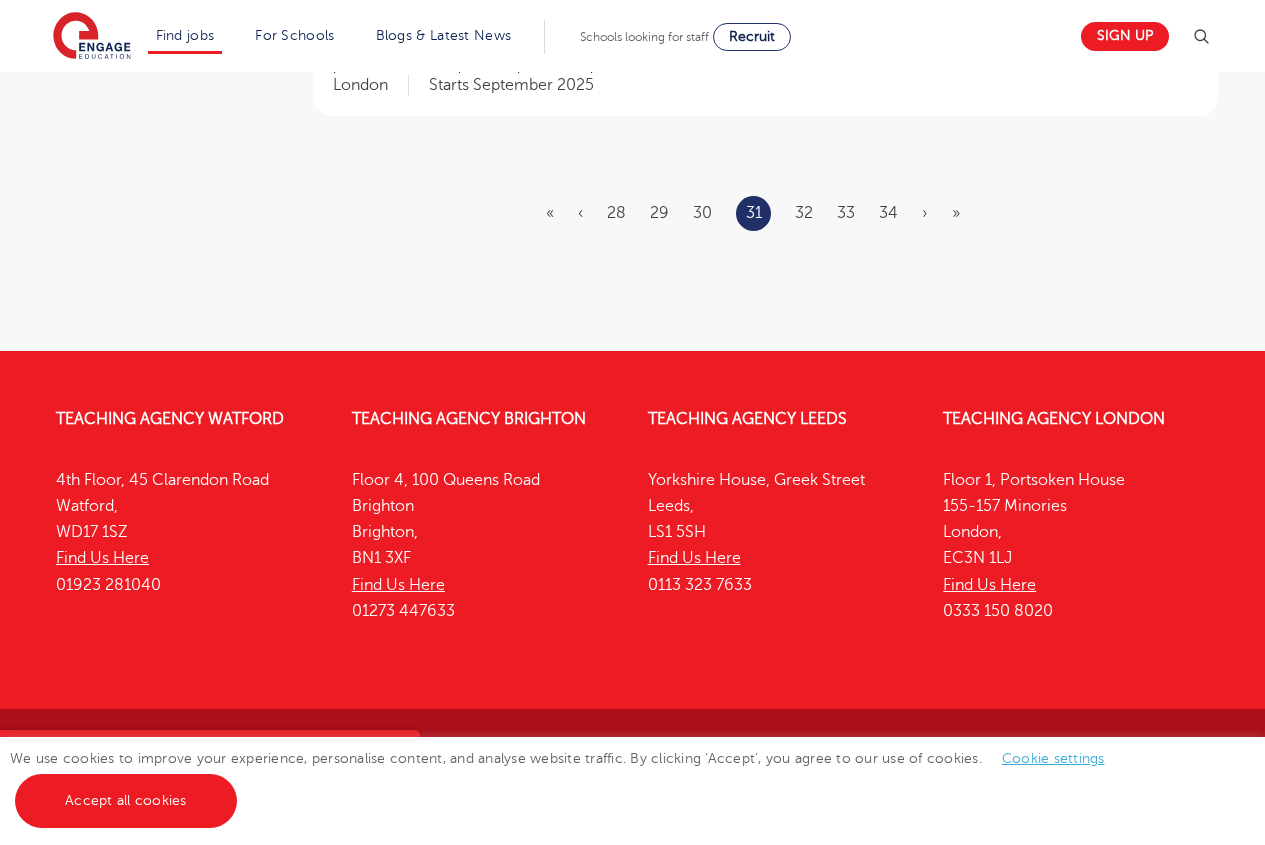 scroll, scrollTop: 0, scrollLeft: 0, axis: both 